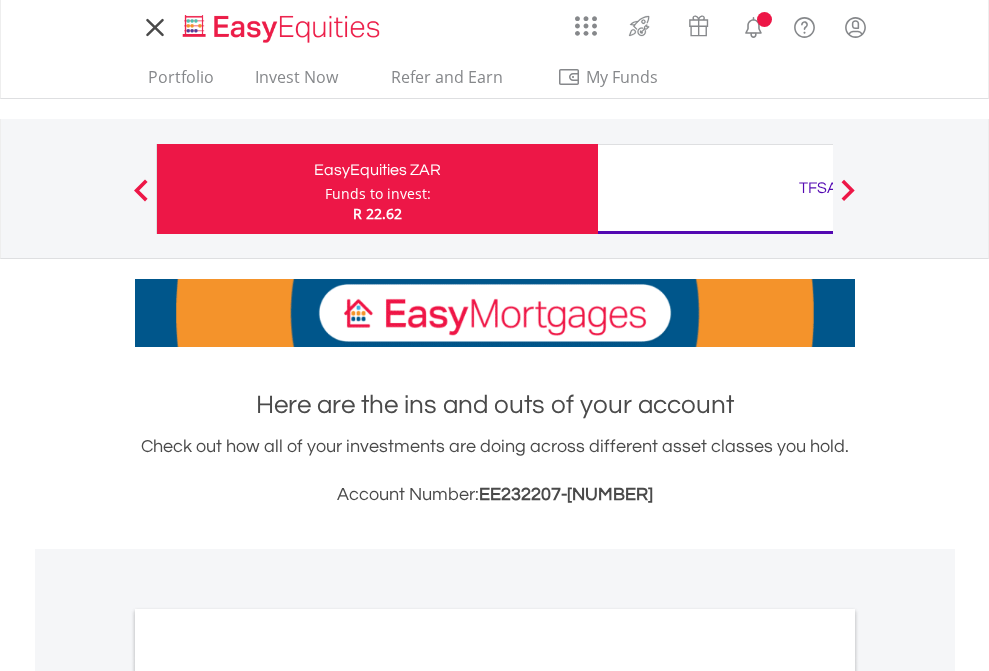 scroll, scrollTop: 0, scrollLeft: 0, axis: both 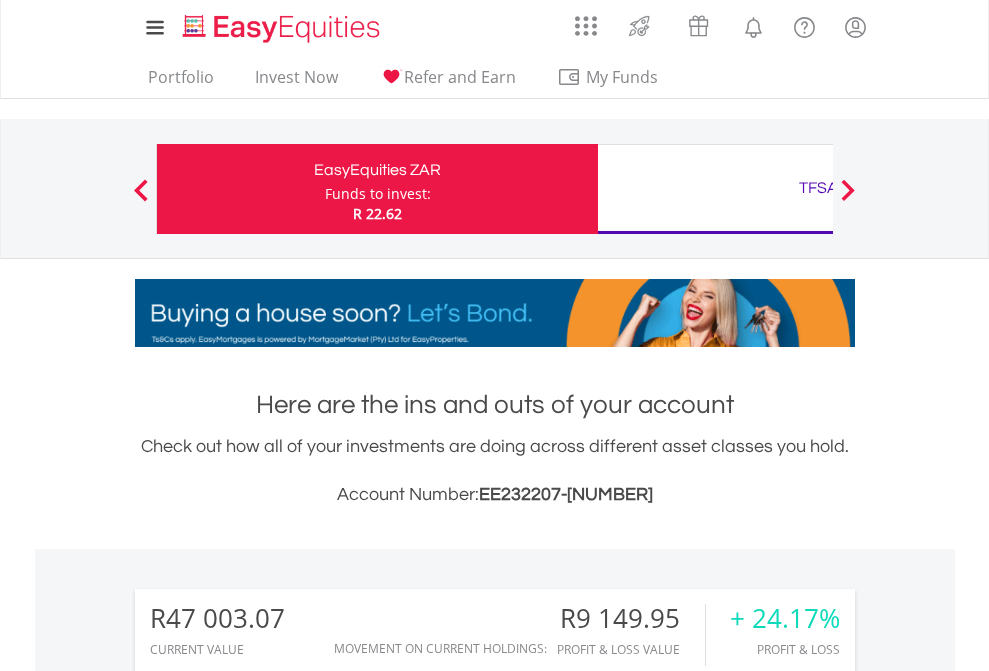click on "Funds to invest:" at bounding box center (378, 194) 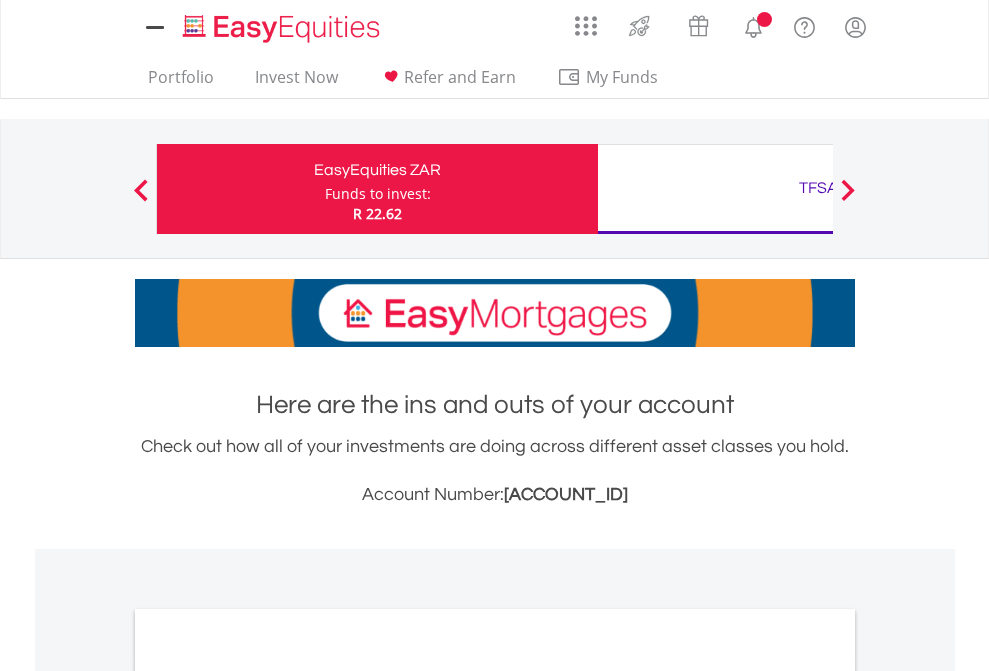 scroll, scrollTop: 0, scrollLeft: 0, axis: both 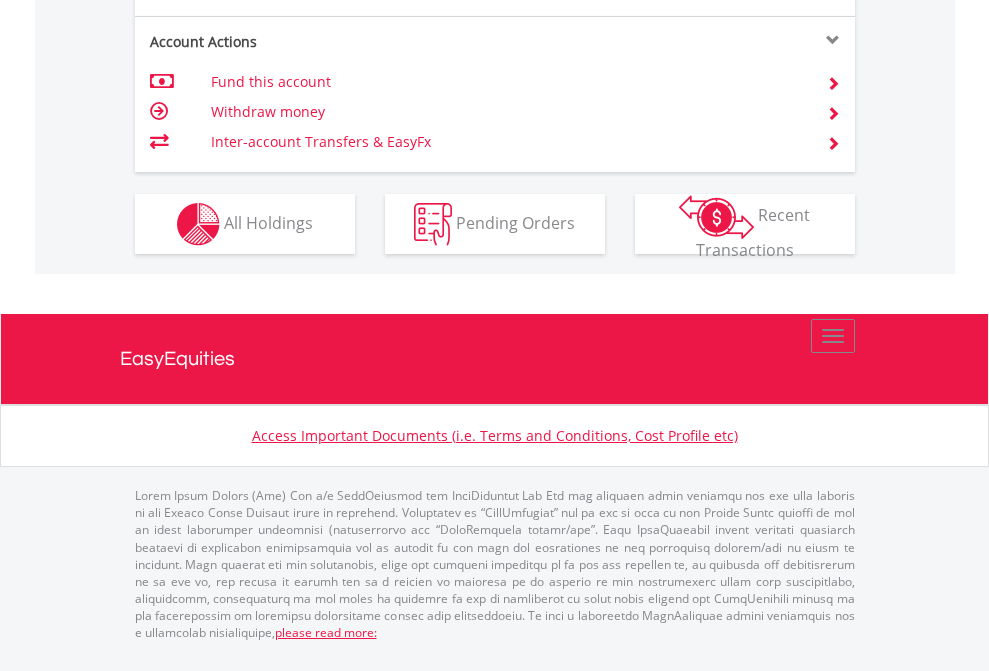 click on "Investment types" at bounding box center [706, -337] 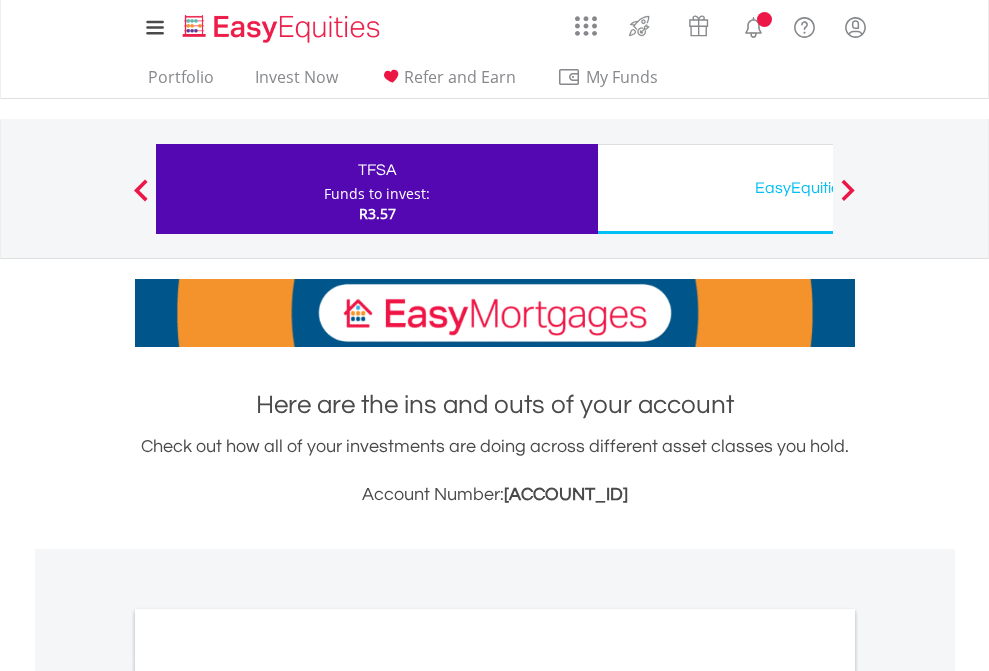 scroll, scrollTop: 0, scrollLeft: 0, axis: both 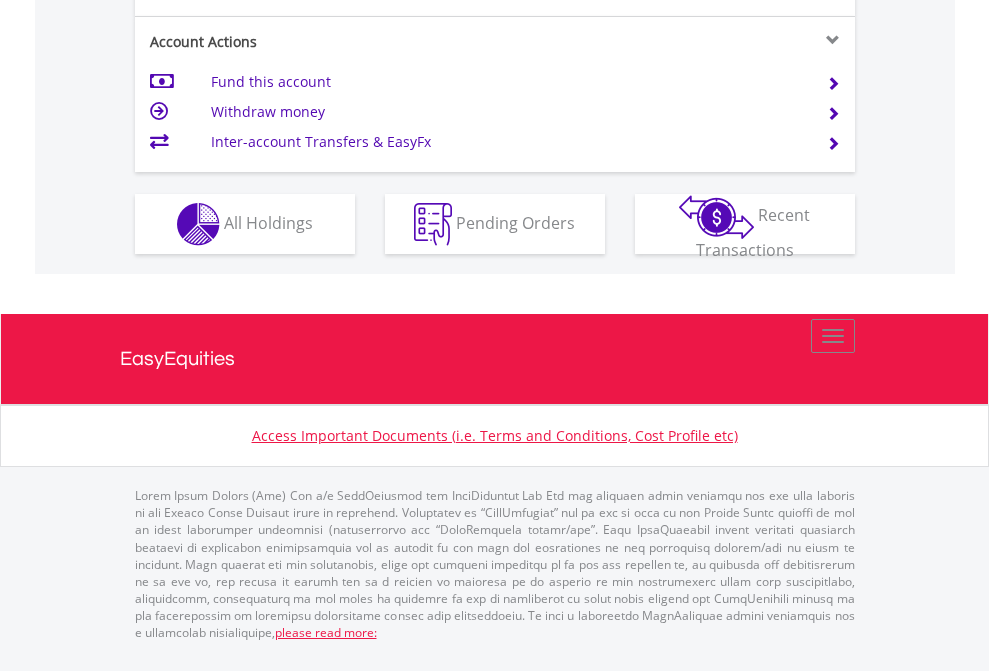 click on "Investment types" at bounding box center (706, -337) 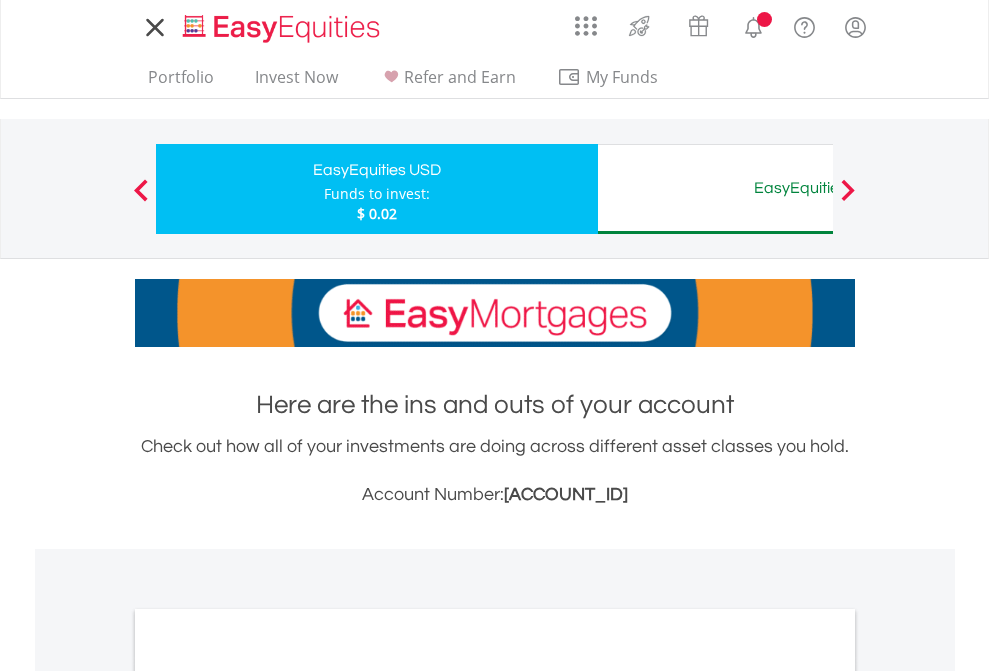 scroll, scrollTop: 0, scrollLeft: 0, axis: both 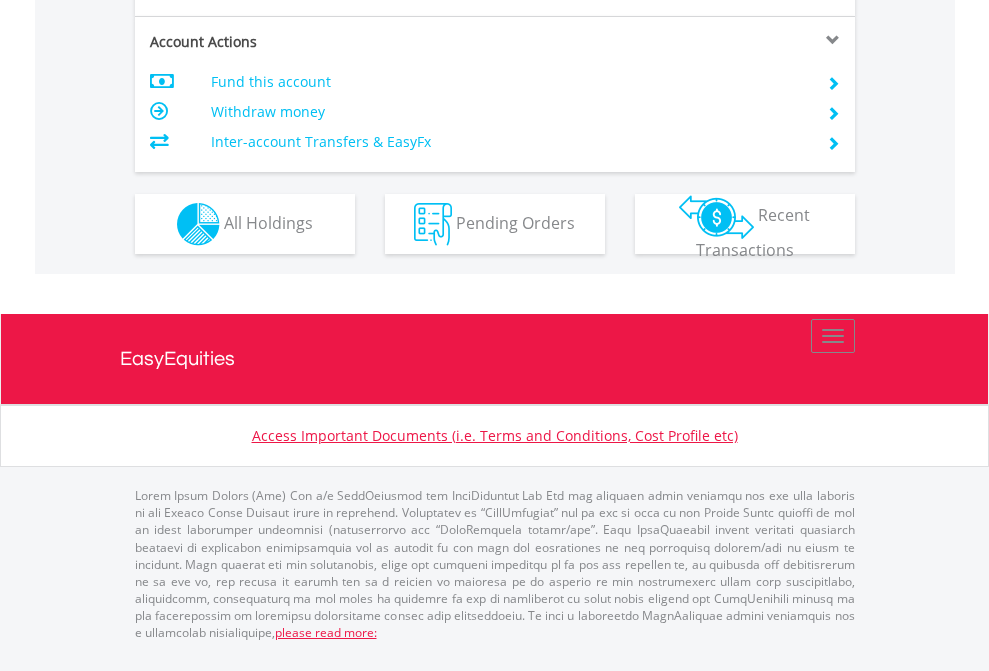 click on "Investment types" at bounding box center [706, -337] 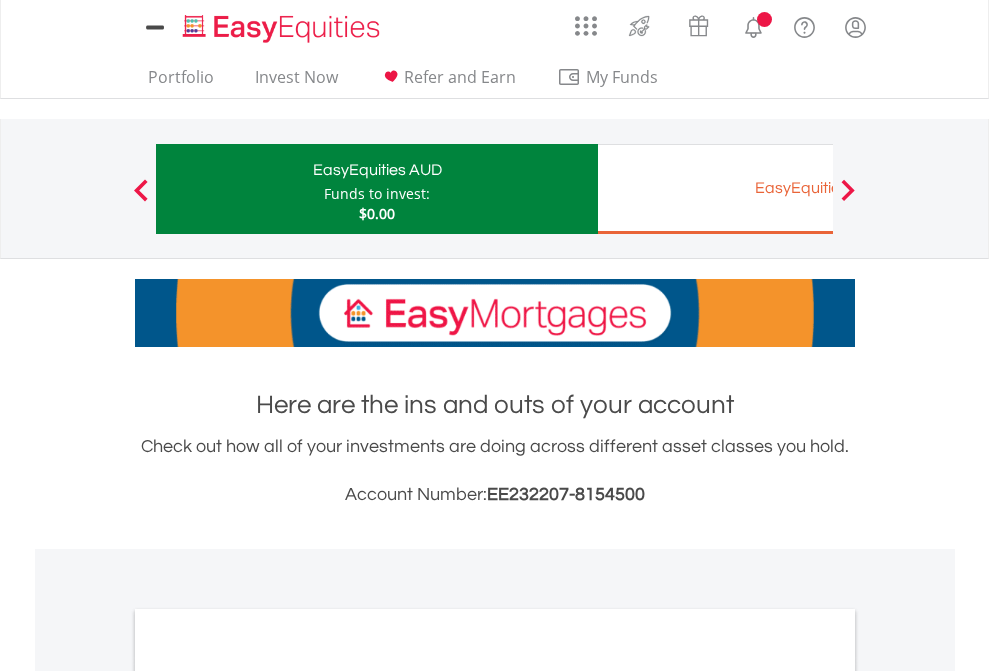 scroll, scrollTop: 0, scrollLeft: 0, axis: both 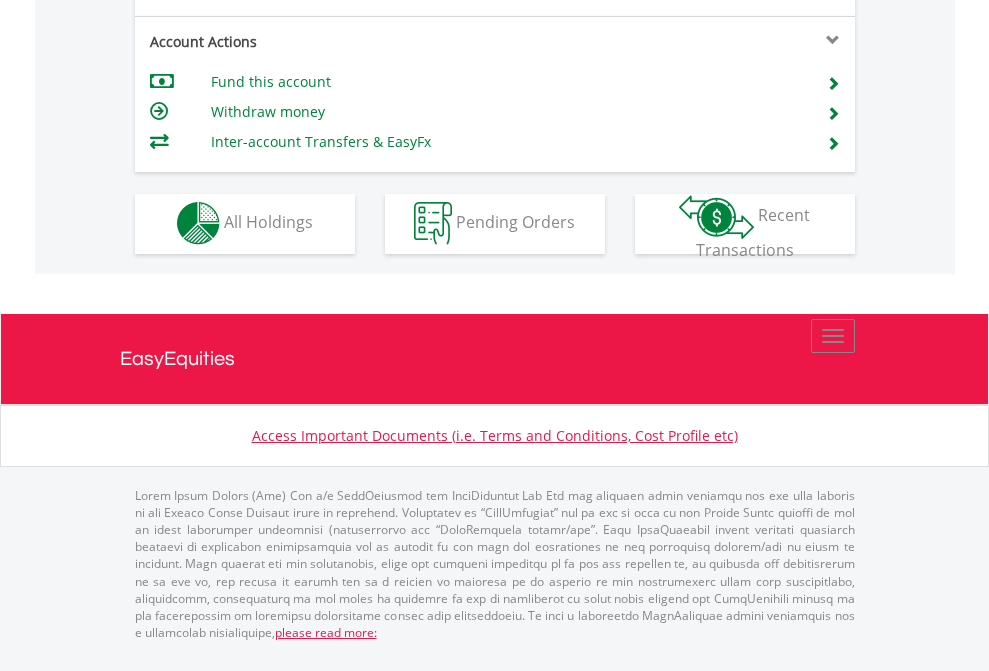 click on "Investment types" at bounding box center [706, -353] 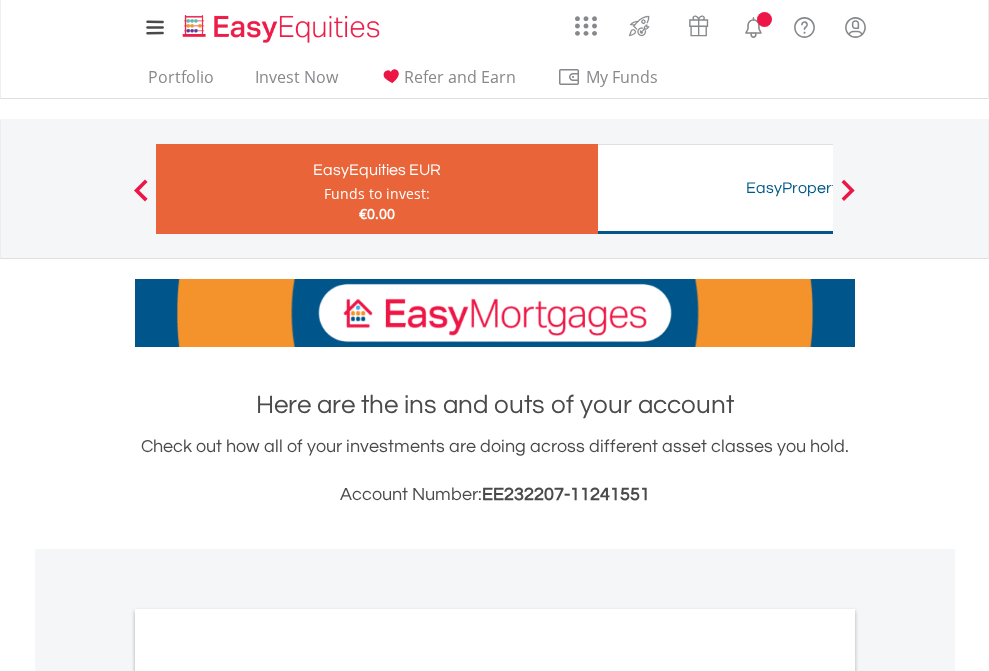 scroll, scrollTop: 0, scrollLeft: 0, axis: both 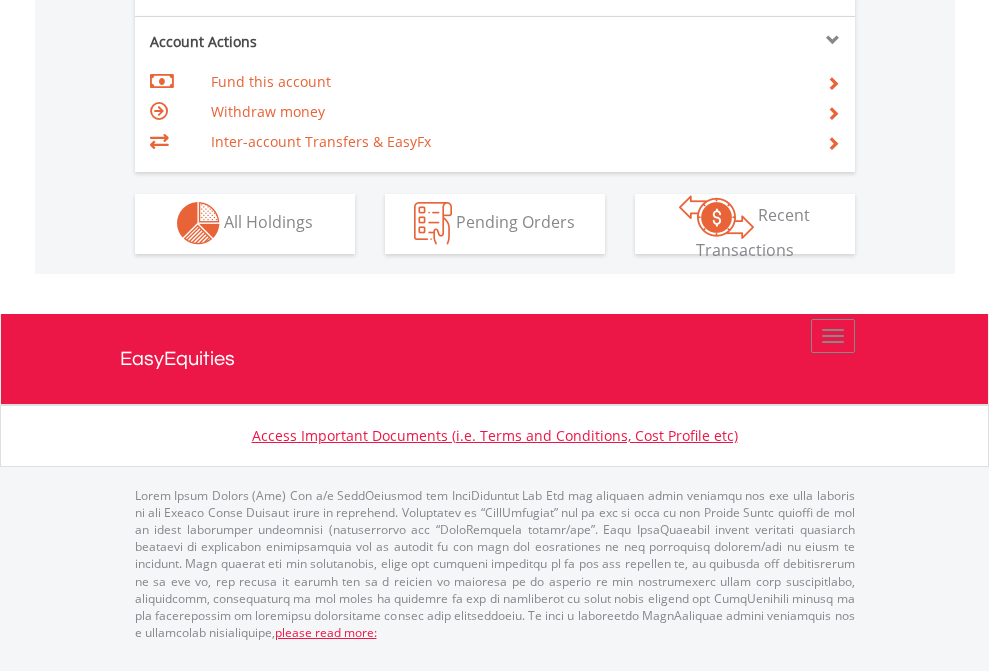 click on "Investment types" at bounding box center (706, -353) 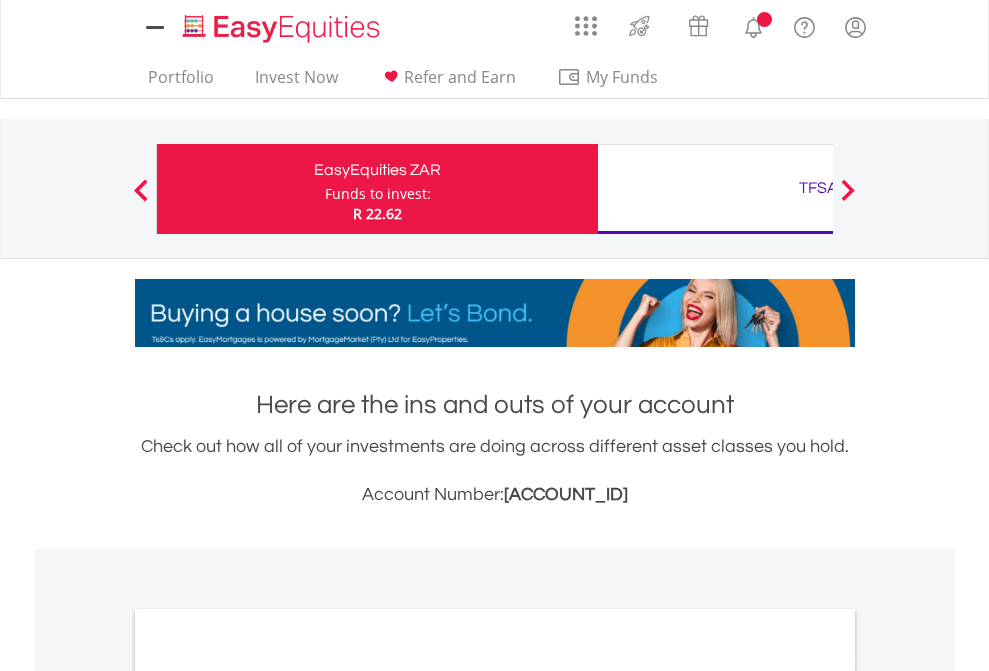 click on "All Holdings" at bounding box center (268, 1096) 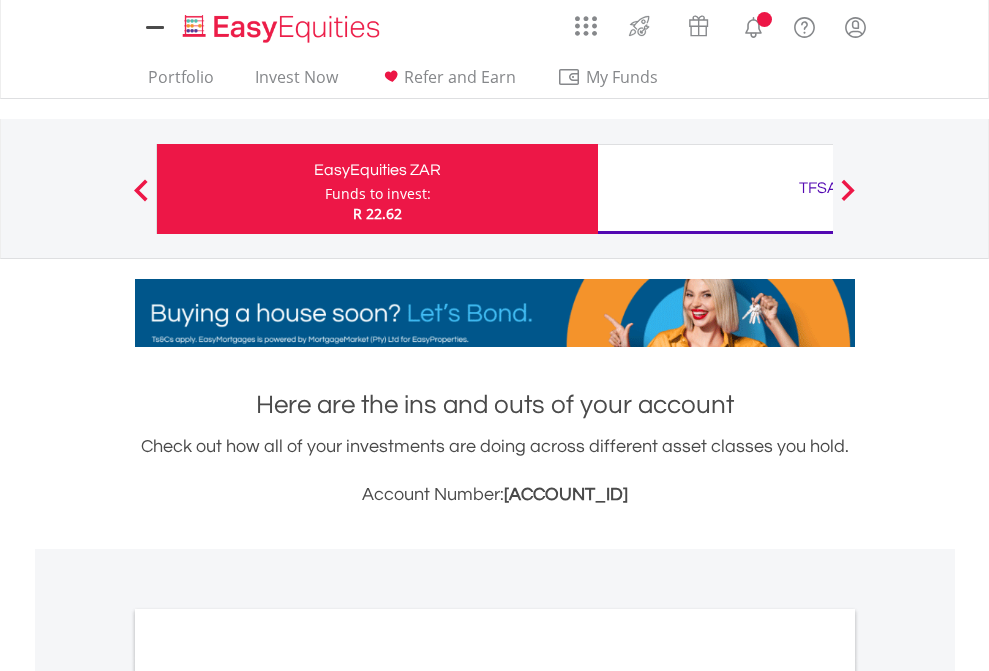 scroll, scrollTop: 1202, scrollLeft: 0, axis: vertical 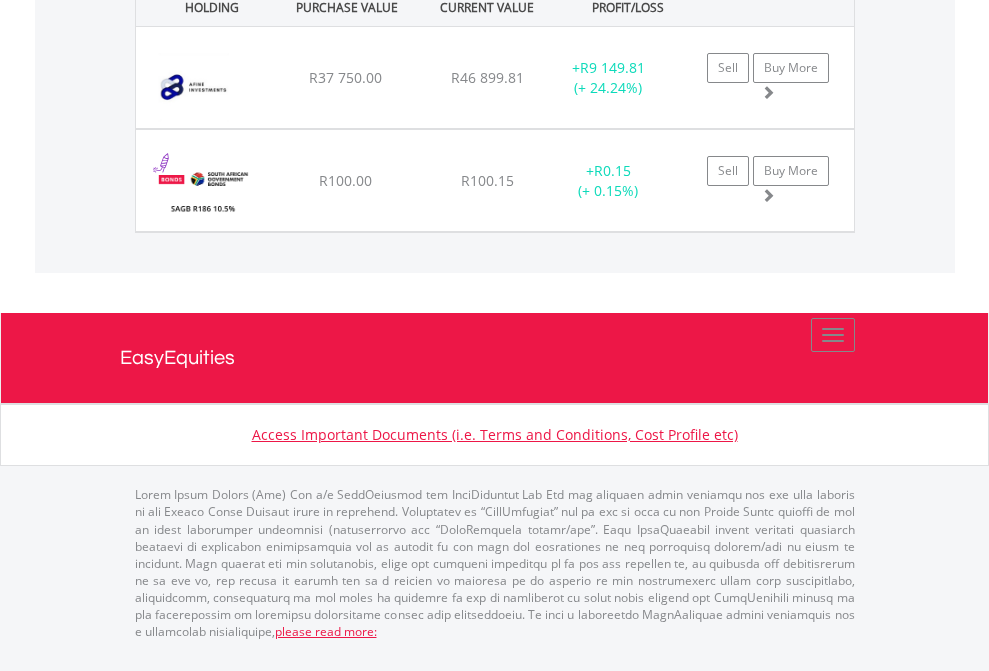 click on "TFSA" at bounding box center (818, -1562) 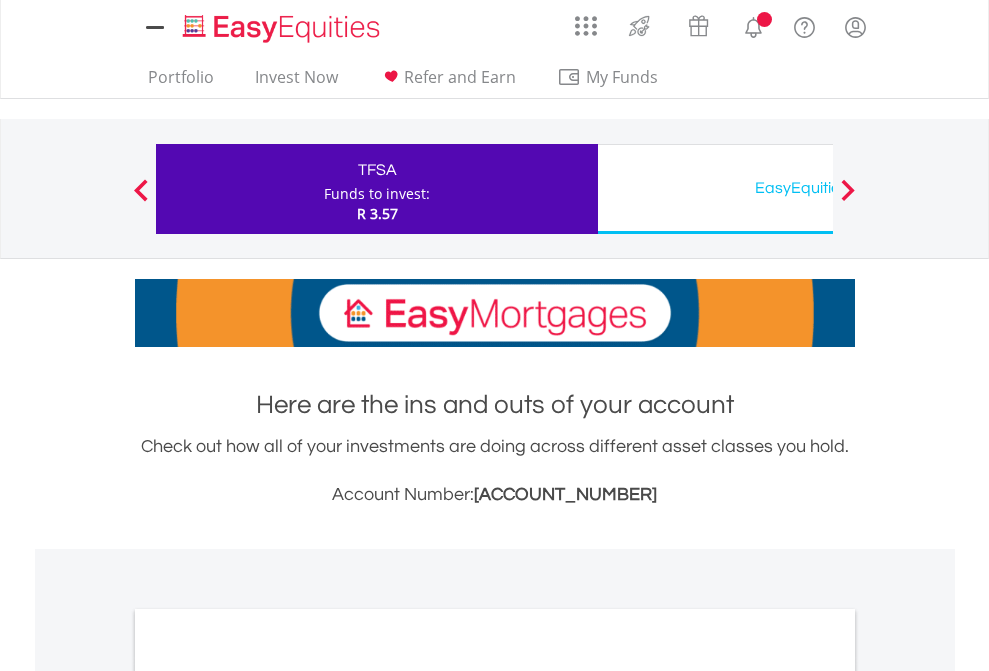 scroll, scrollTop: 0, scrollLeft: 0, axis: both 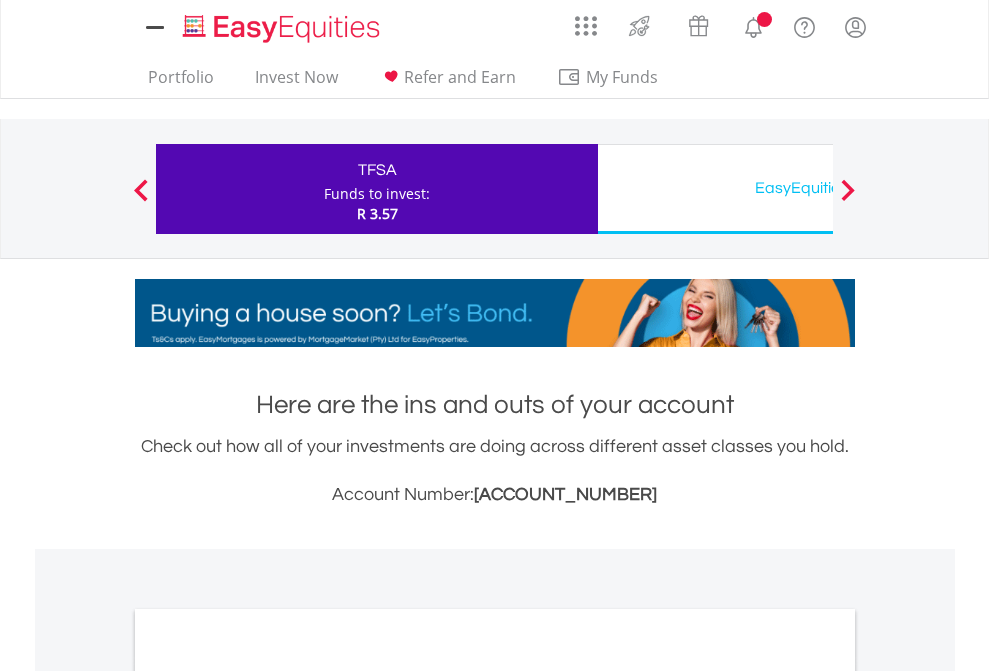 click on "All Holdings" at bounding box center (268, 1096) 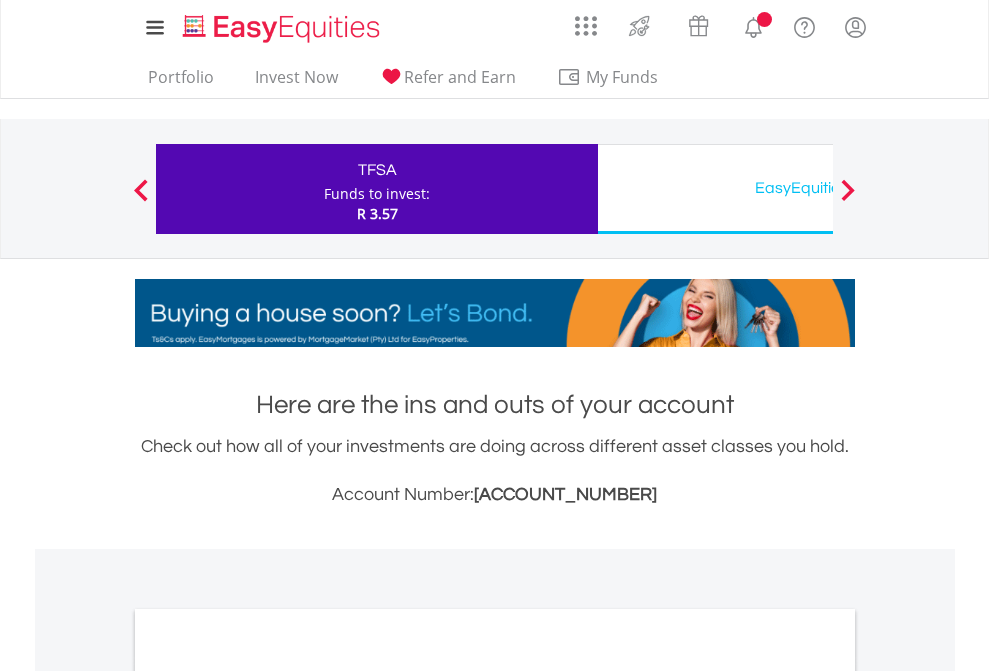 scroll, scrollTop: 1202, scrollLeft: 0, axis: vertical 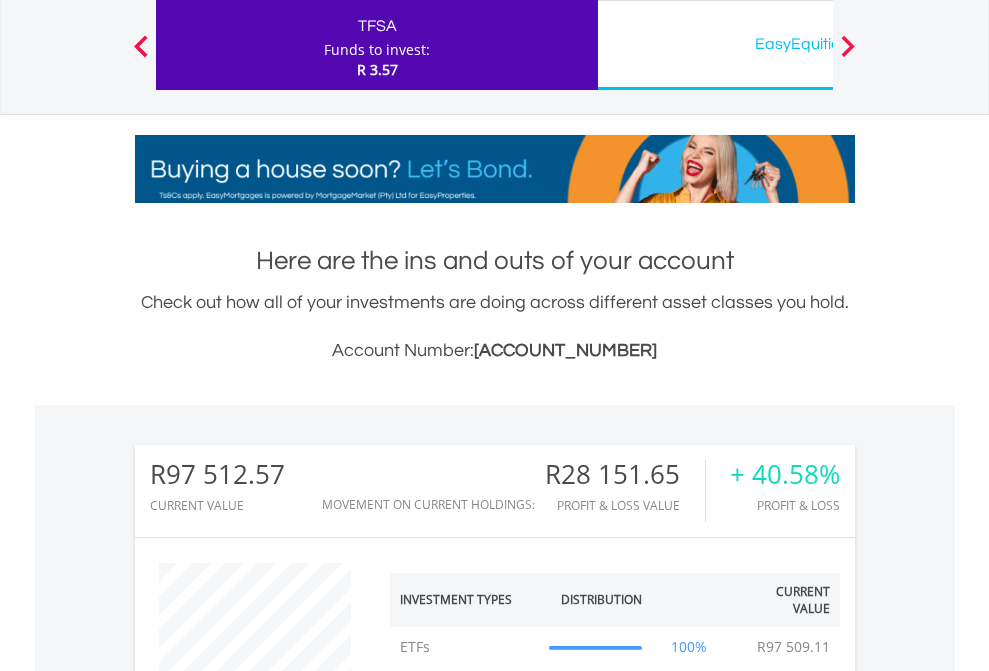 click on "EasyEquities USD" at bounding box center [818, 44] 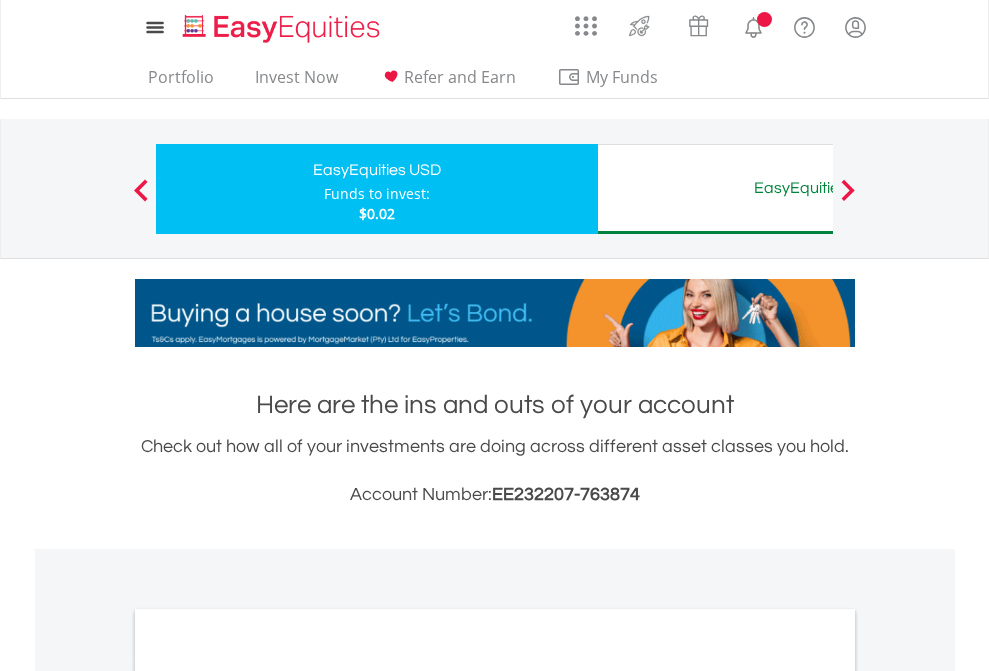 scroll, scrollTop: 1202, scrollLeft: 0, axis: vertical 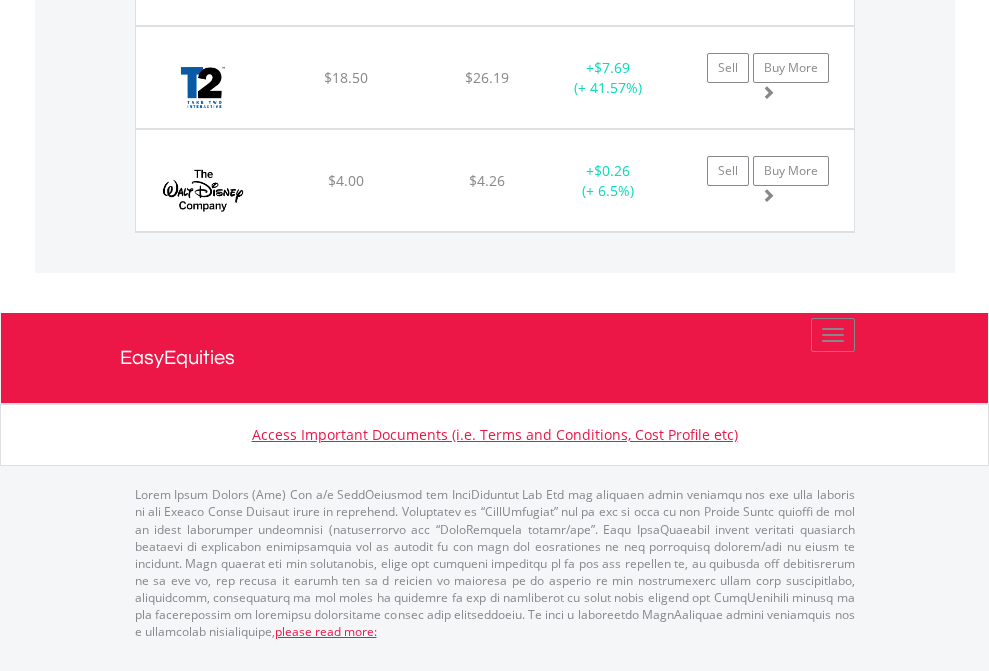 click on "EasyEquities AUD" at bounding box center (818, -1648) 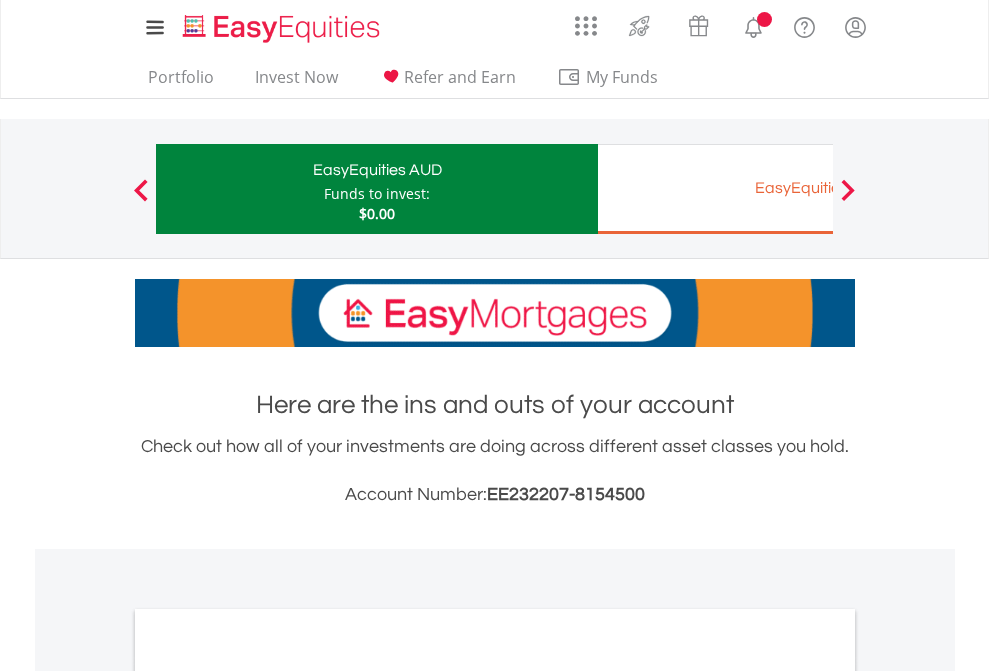 scroll, scrollTop: 1202, scrollLeft: 0, axis: vertical 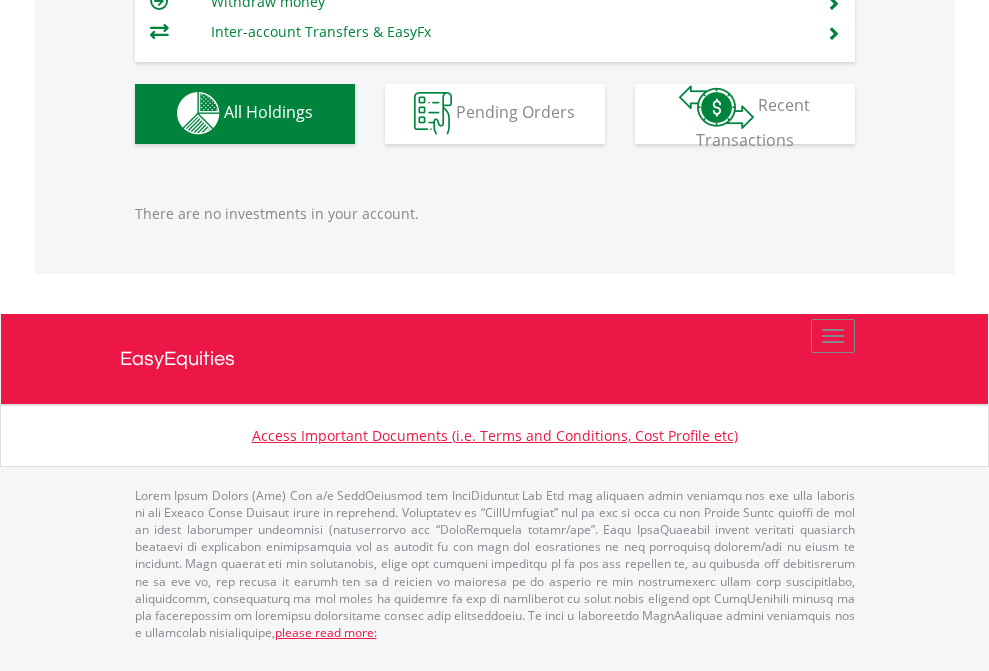 click on "EasyEquities EUR" at bounding box center [818, -1142] 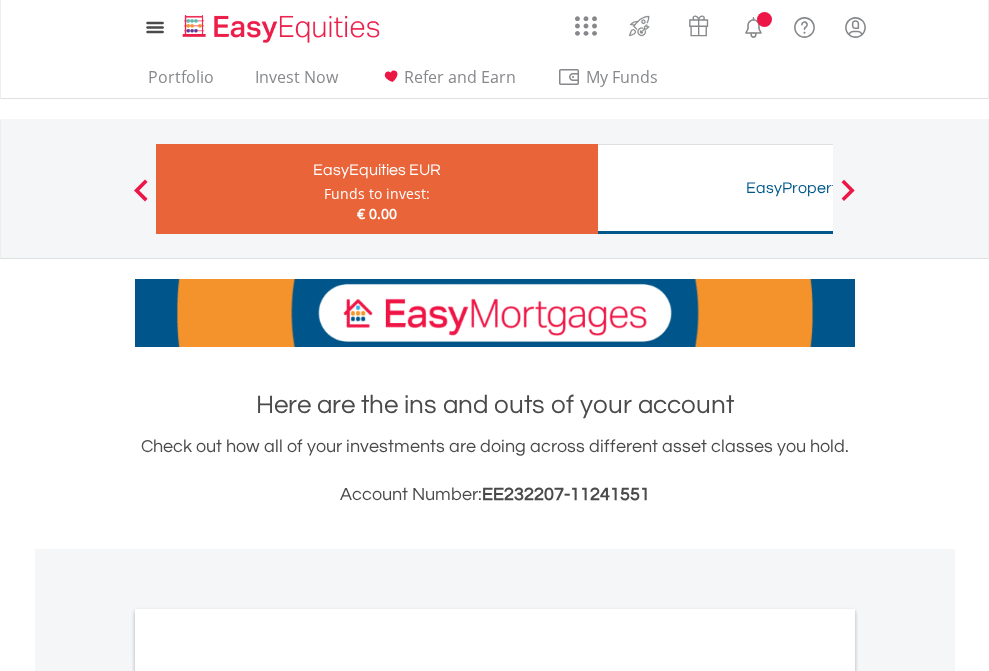 click on "All Holdings" at bounding box center (268, 1096) 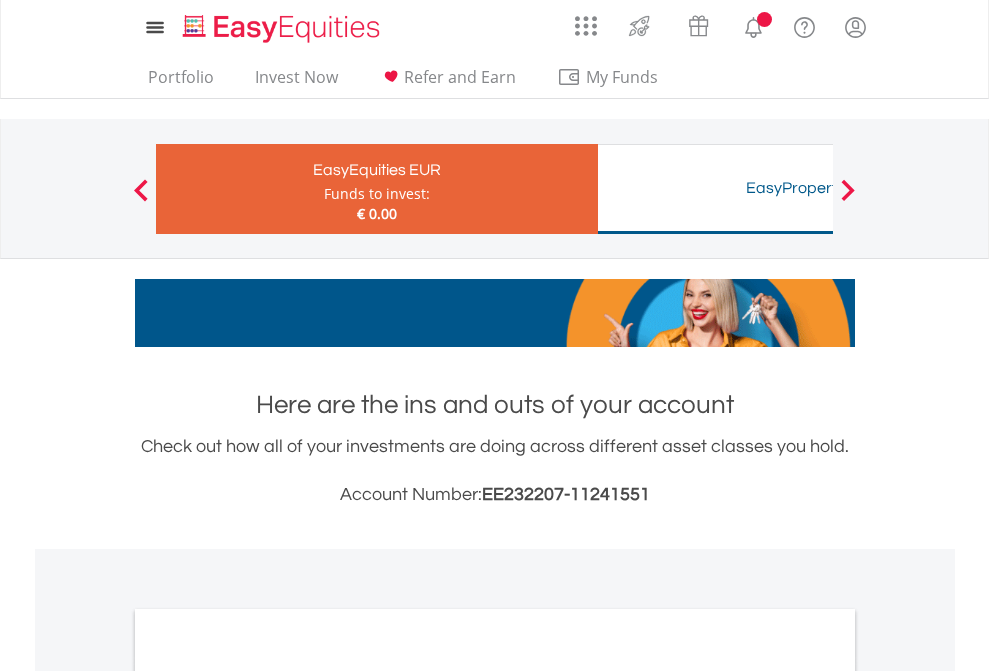 scroll, scrollTop: 1202, scrollLeft: 0, axis: vertical 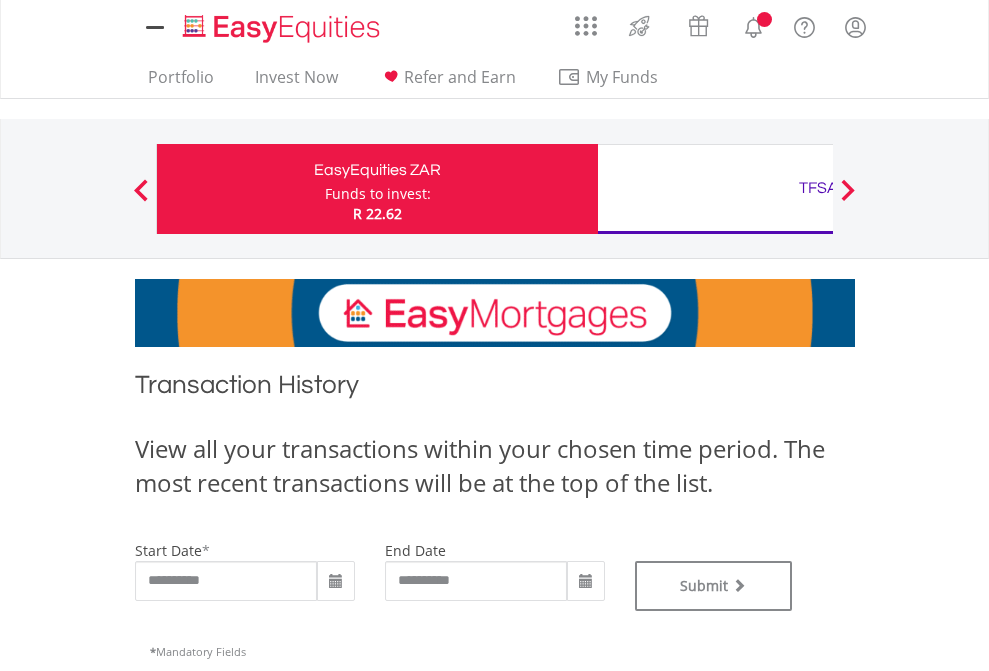 type on "**********" 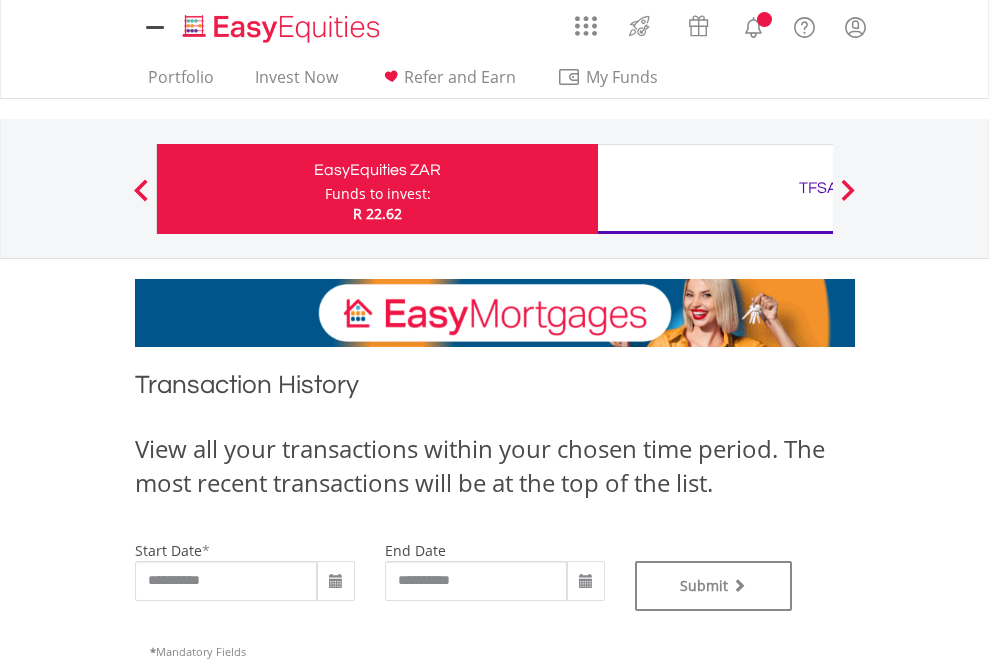 scroll, scrollTop: 0, scrollLeft: 0, axis: both 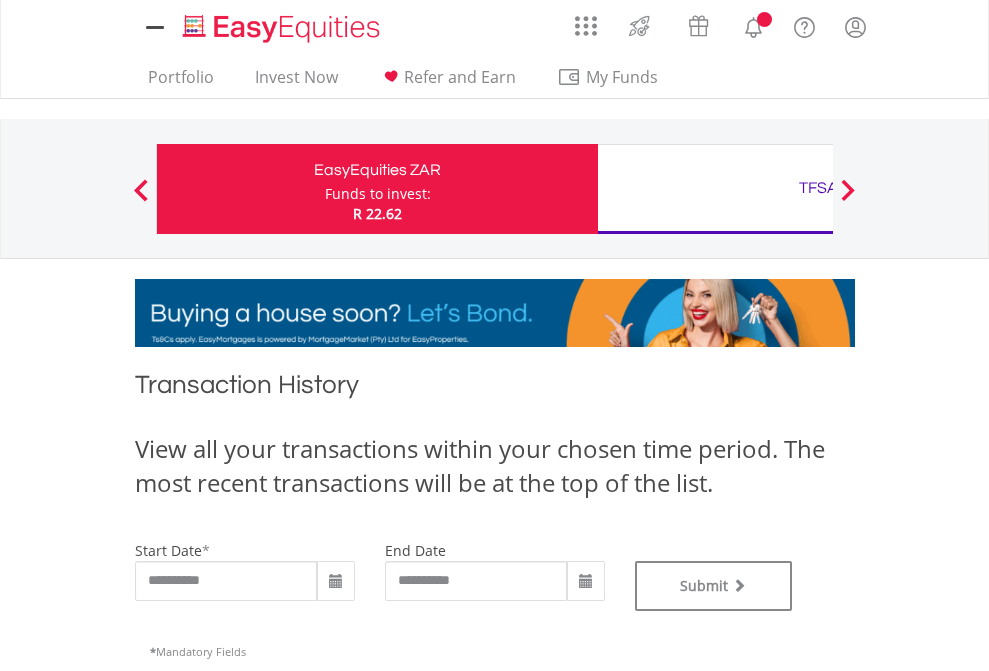 type on "**********" 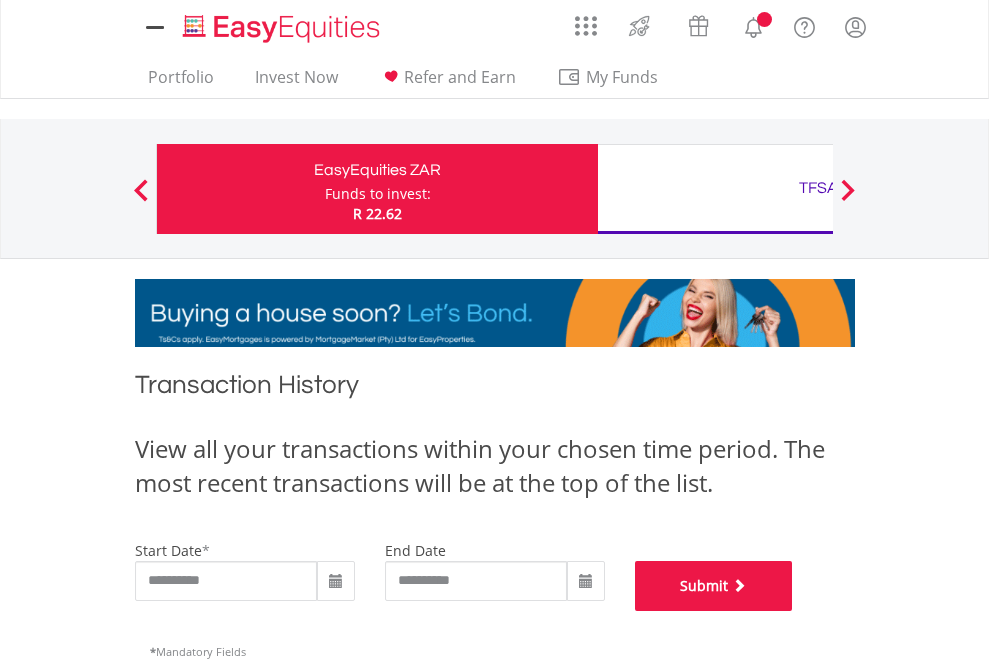 click on "Submit" at bounding box center (714, 586) 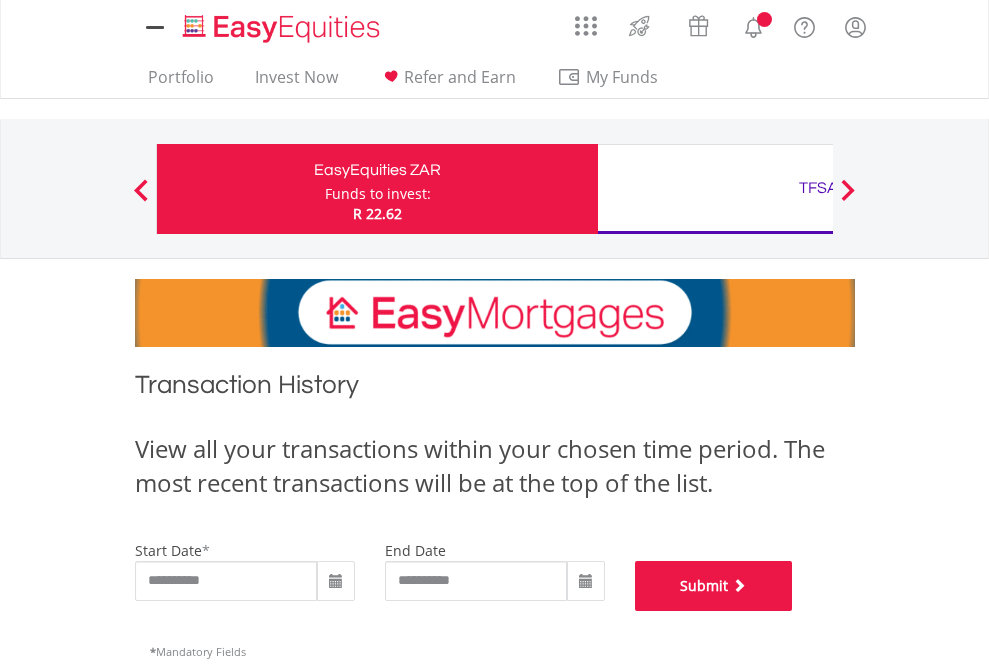scroll, scrollTop: 811, scrollLeft: 0, axis: vertical 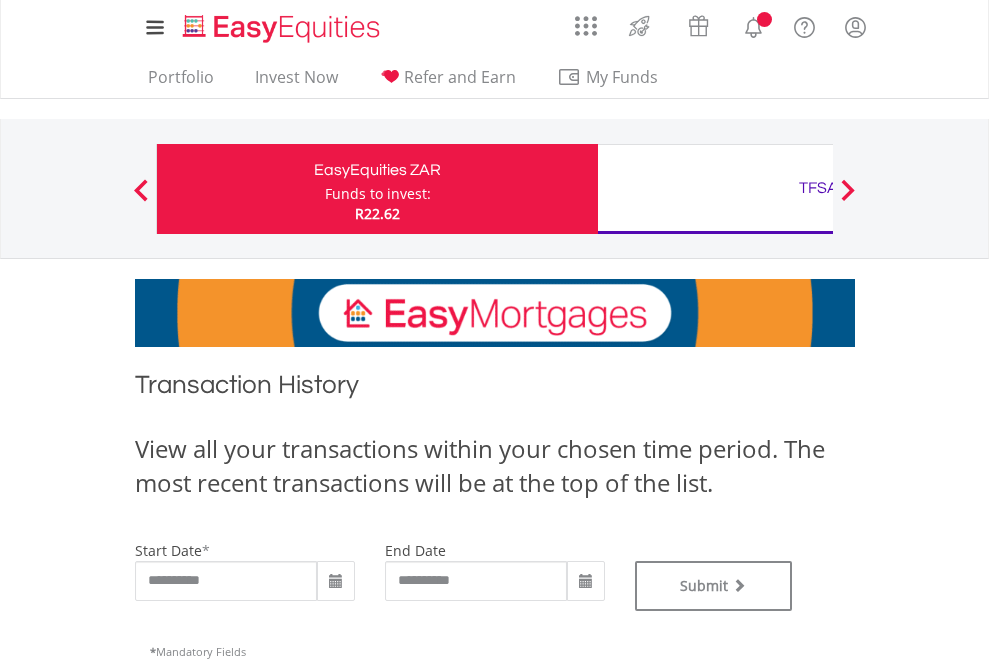 click on "TFSA" at bounding box center (818, 188) 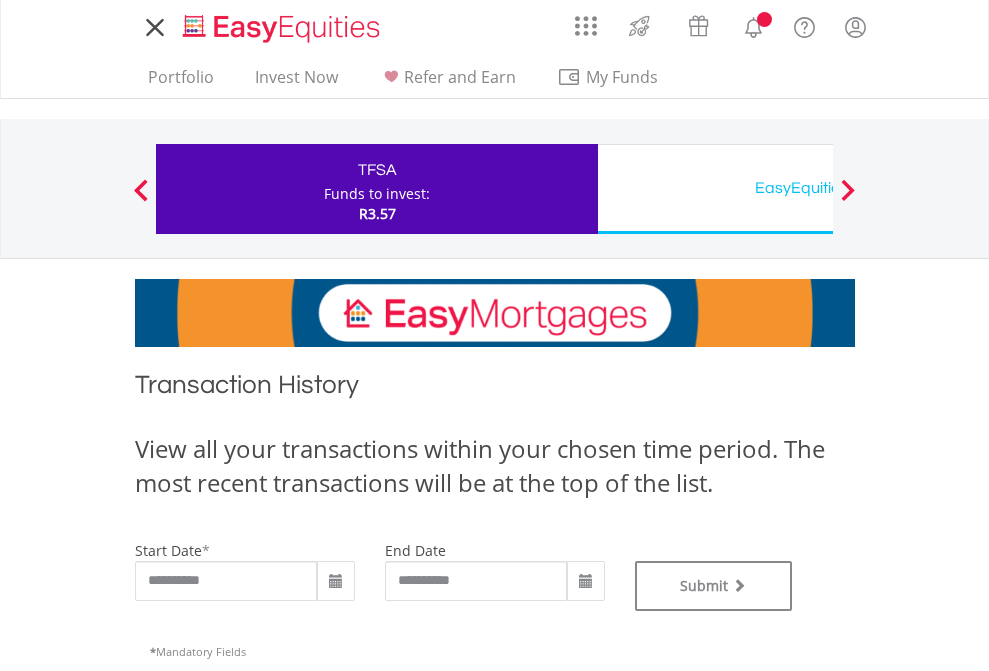 scroll, scrollTop: 0, scrollLeft: 0, axis: both 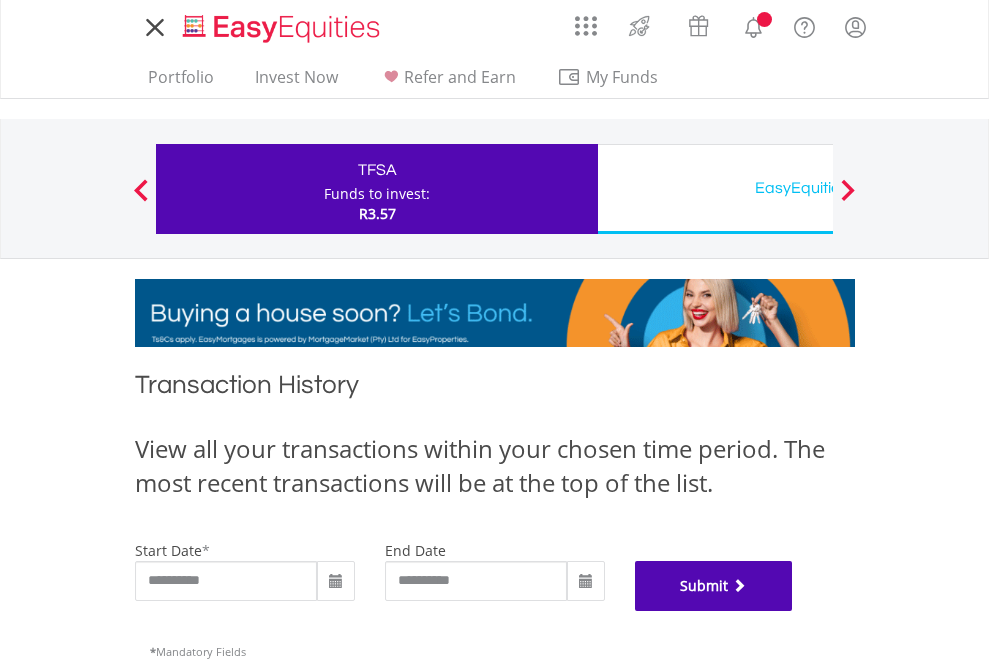 click on "Submit" at bounding box center [714, 586] 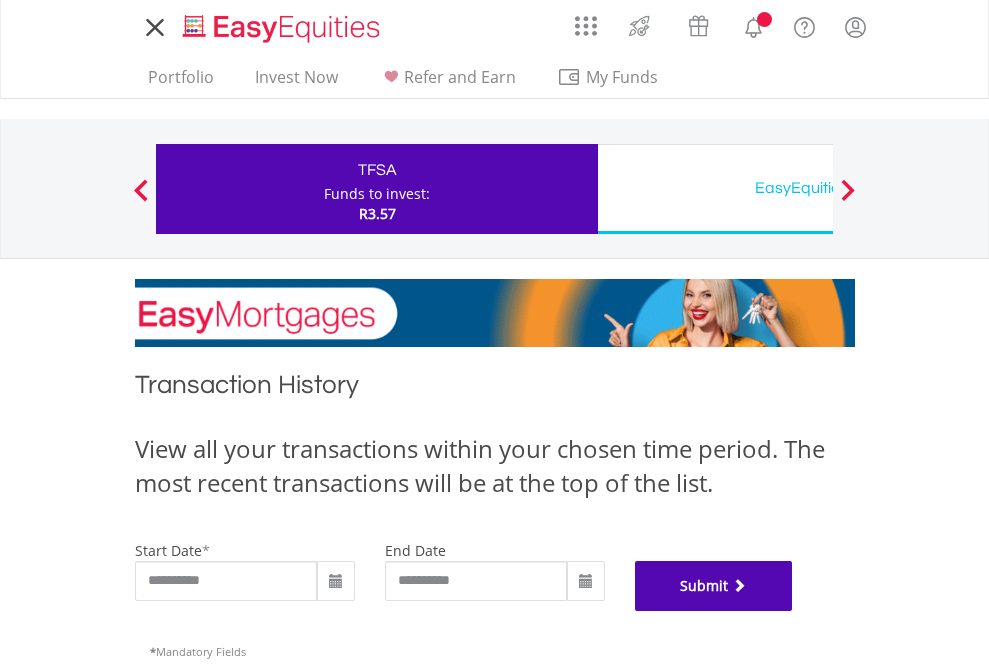 scroll, scrollTop: 811, scrollLeft: 0, axis: vertical 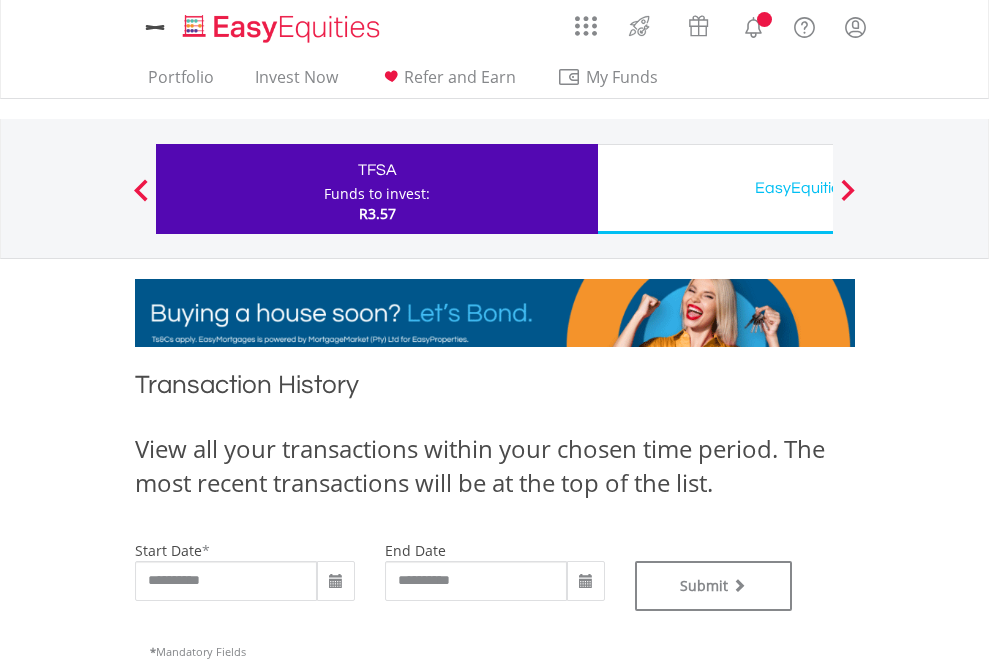 click on "EasyEquities USD" at bounding box center (818, 188) 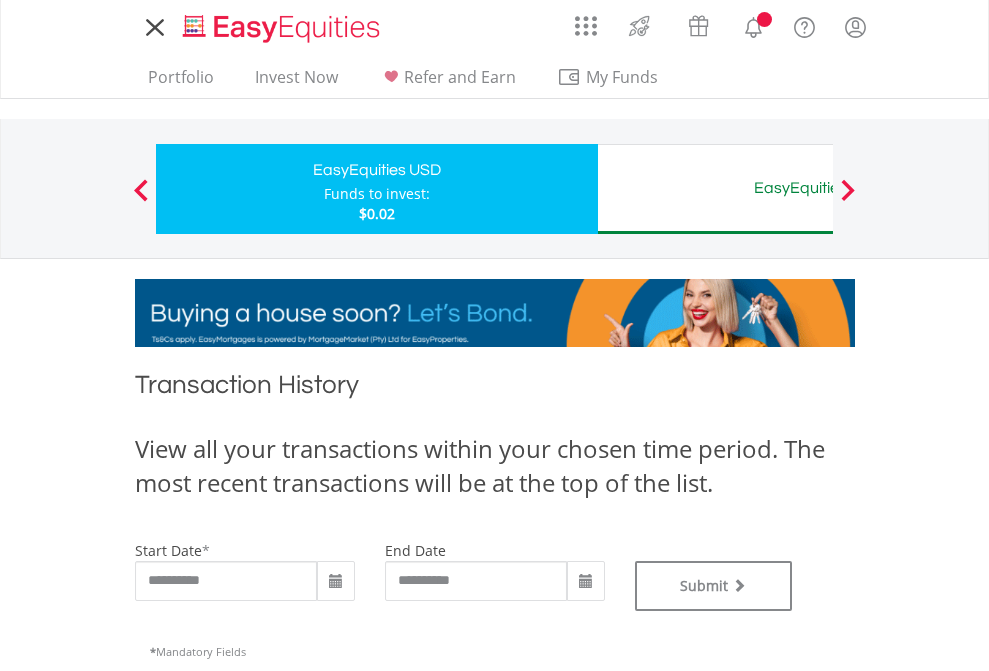 scroll, scrollTop: 0, scrollLeft: 0, axis: both 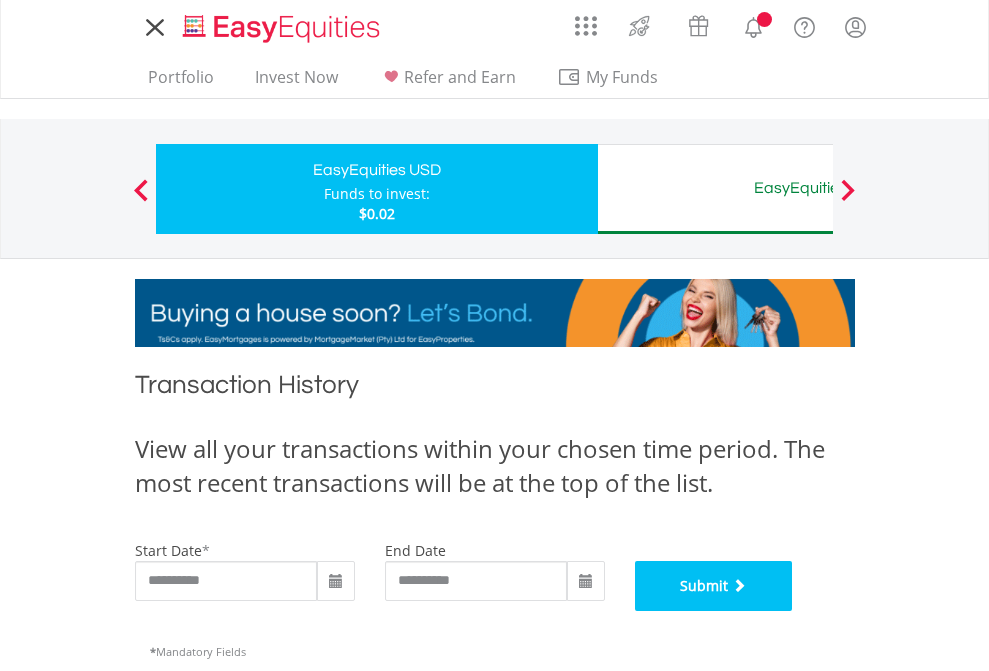 click on "Submit" at bounding box center [714, 586] 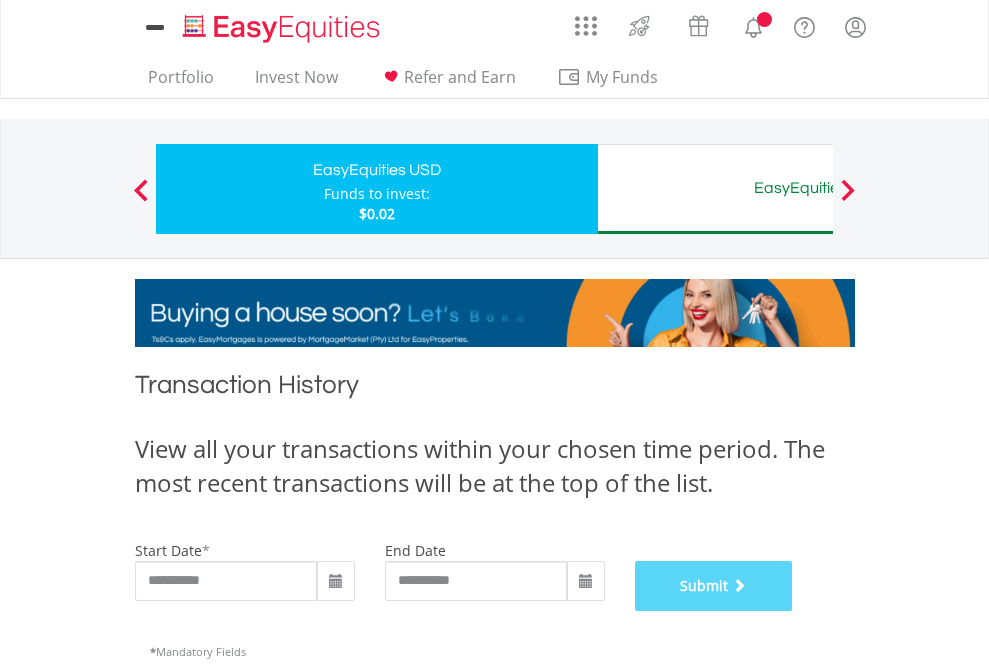 scroll, scrollTop: 811, scrollLeft: 0, axis: vertical 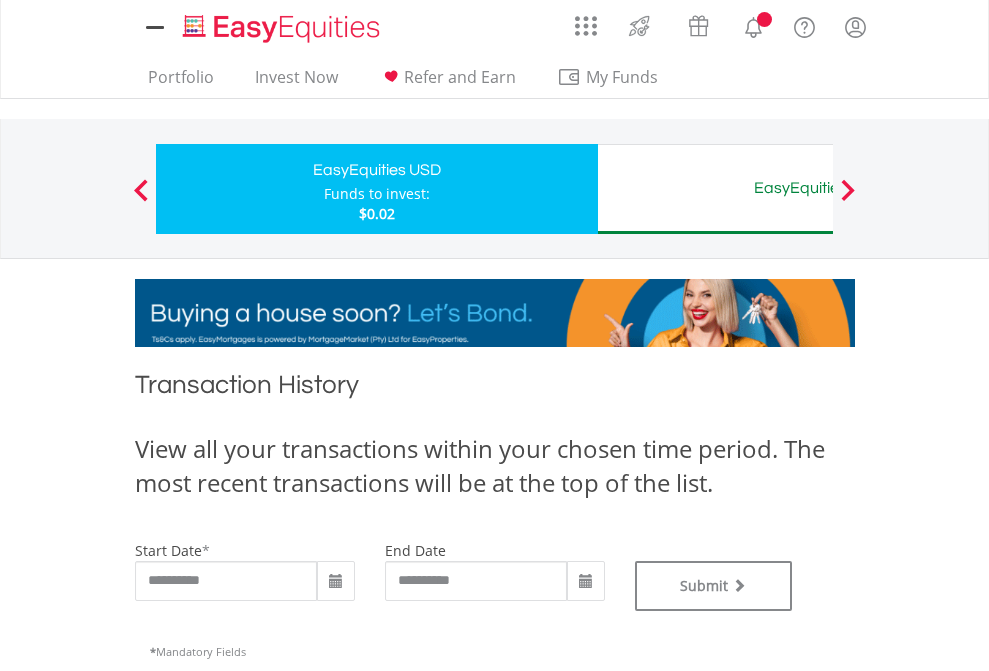 click on "EasyEquities AUD" at bounding box center (818, 188) 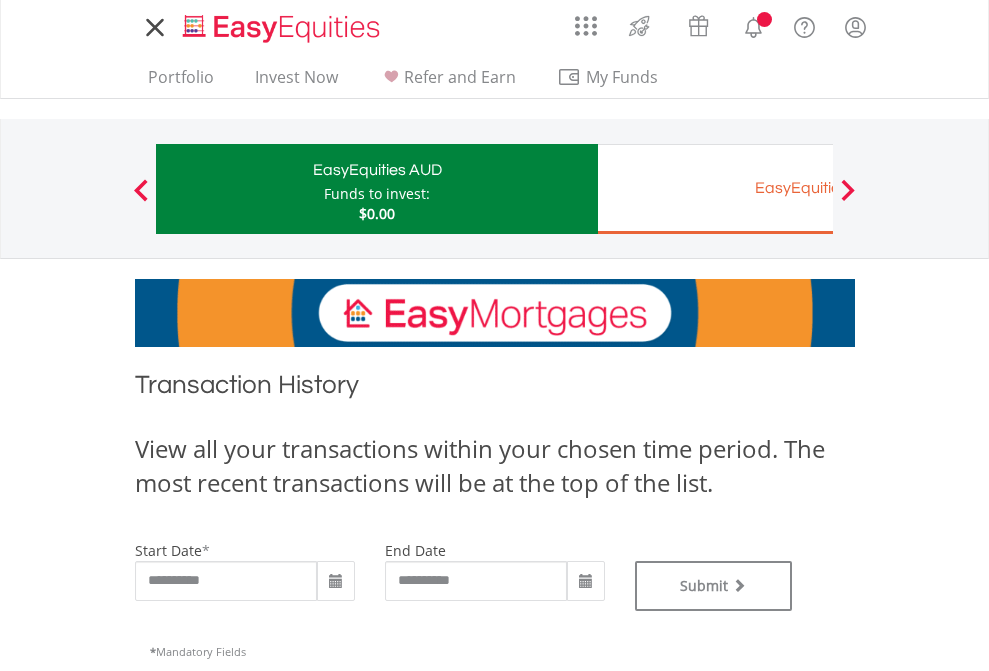scroll, scrollTop: 0, scrollLeft: 0, axis: both 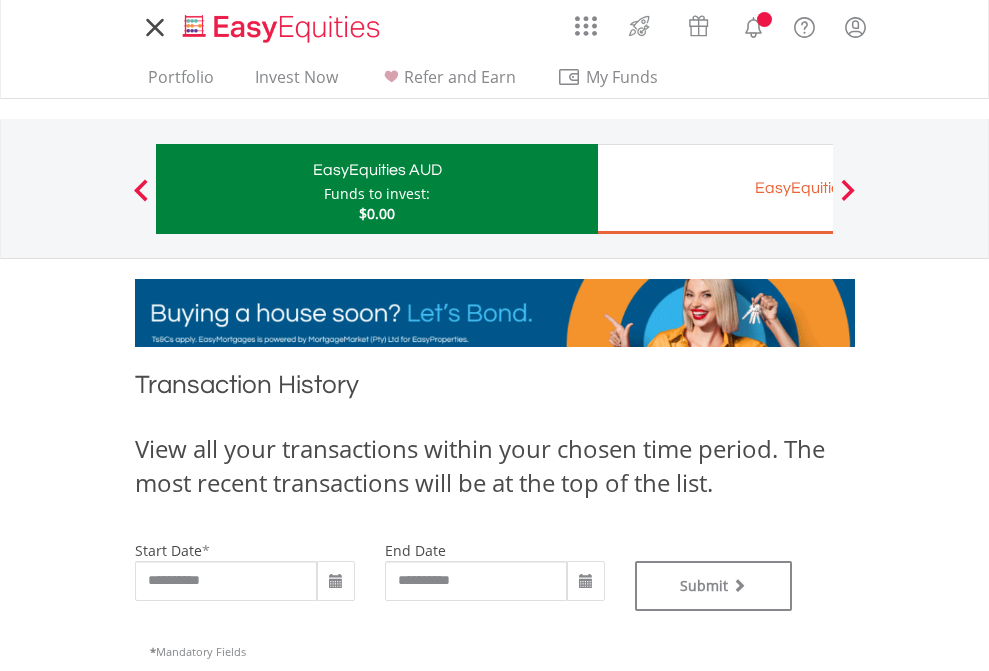 type on "**********" 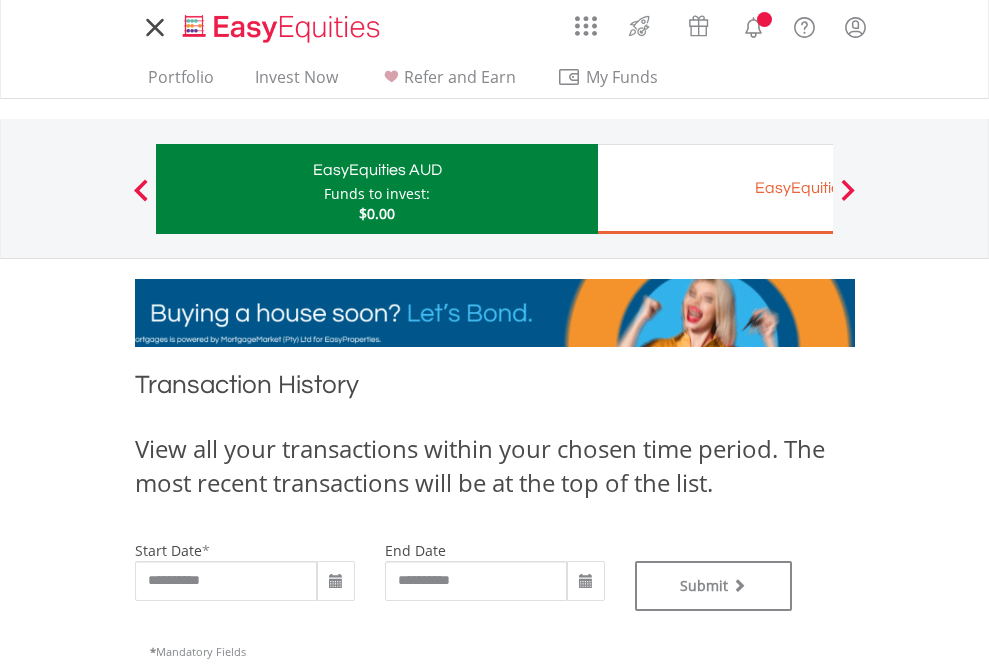 type on "**********" 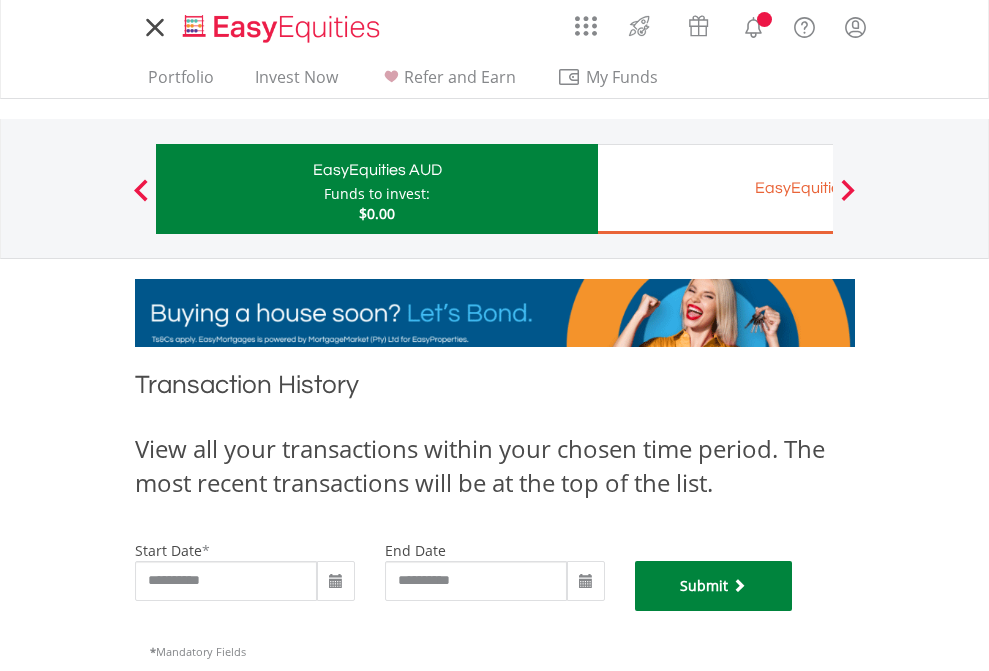 click on "Submit" at bounding box center (714, 586) 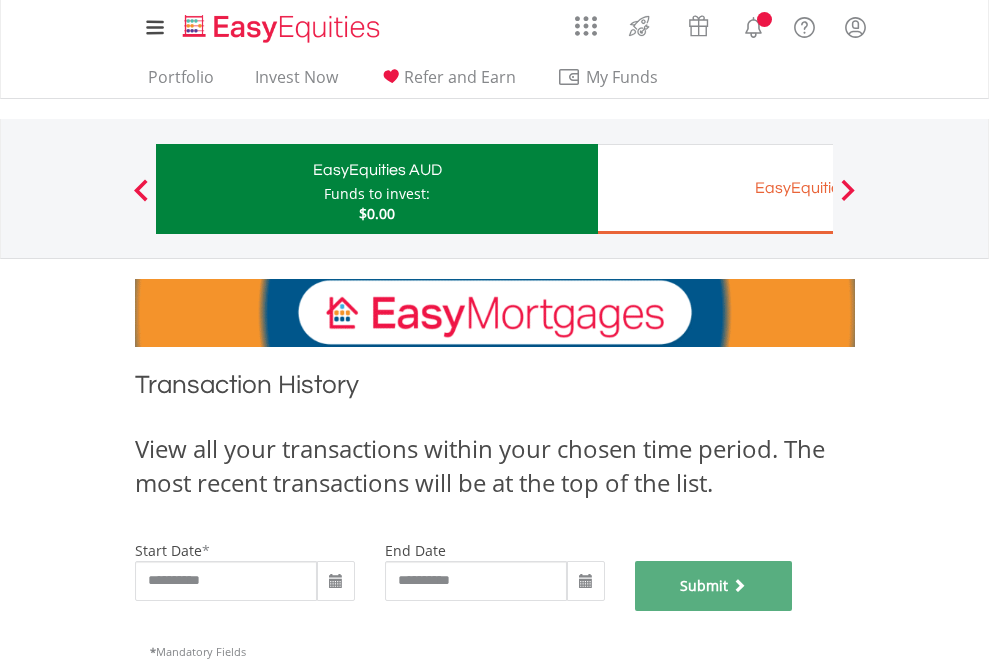 scroll, scrollTop: 811, scrollLeft: 0, axis: vertical 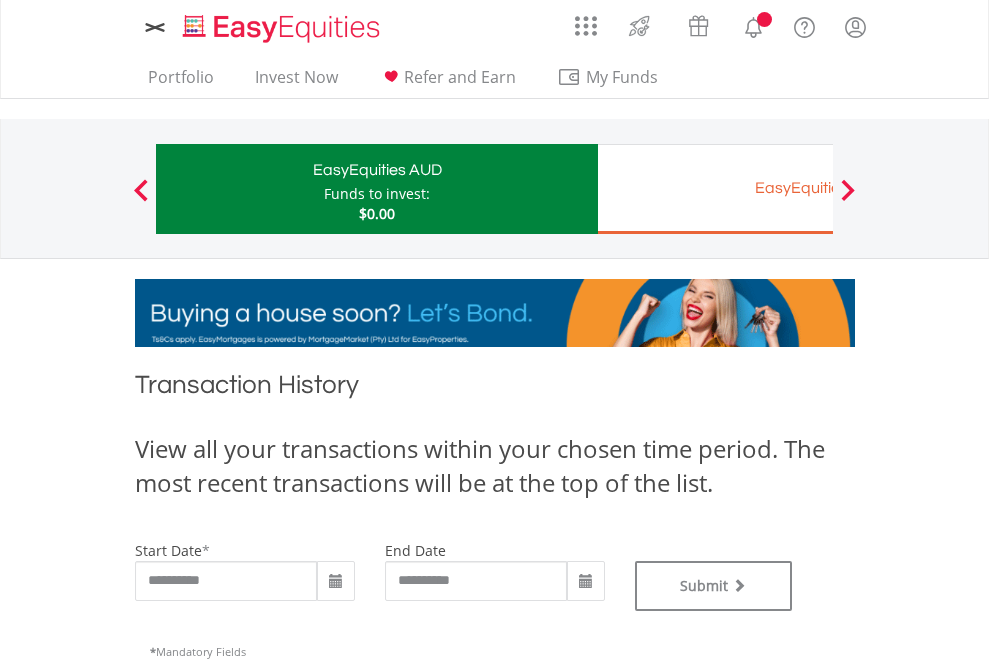 click on "EasyEquities EUR" at bounding box center (818, 188) 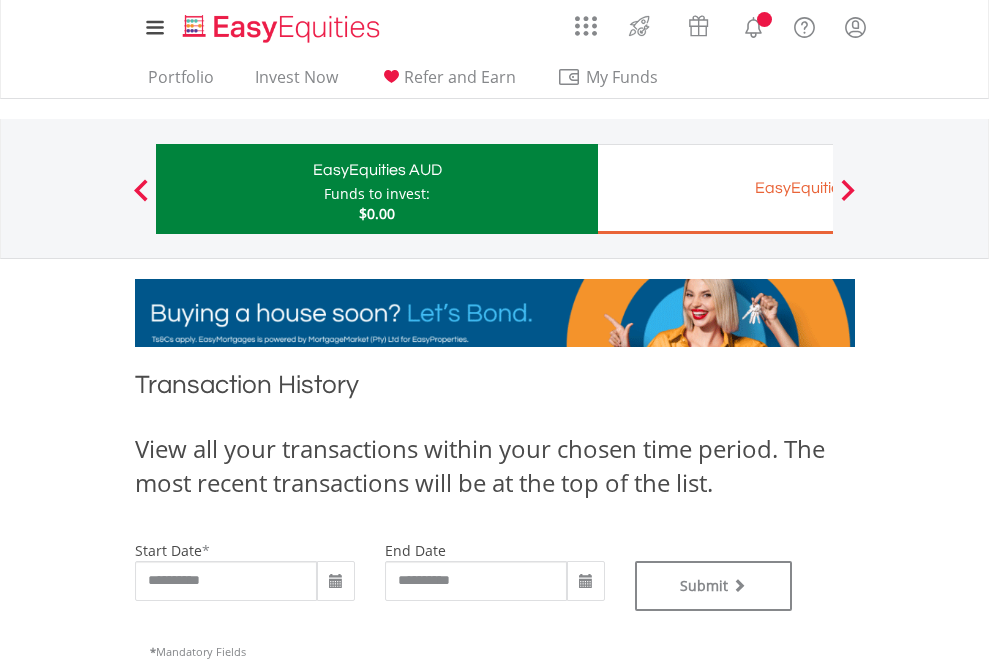 type on "**********" 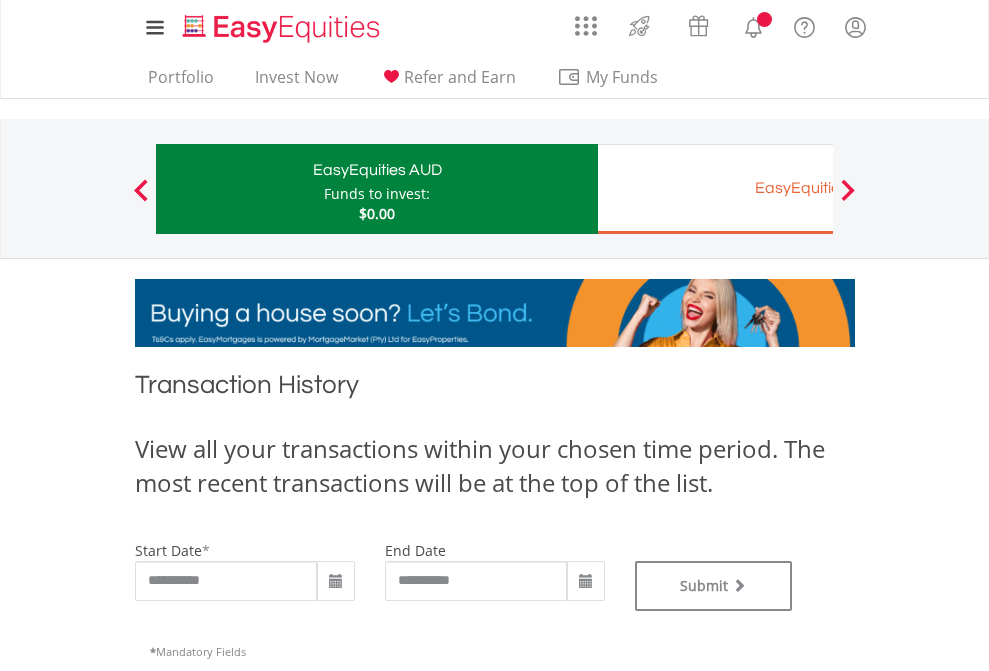type on "**********" 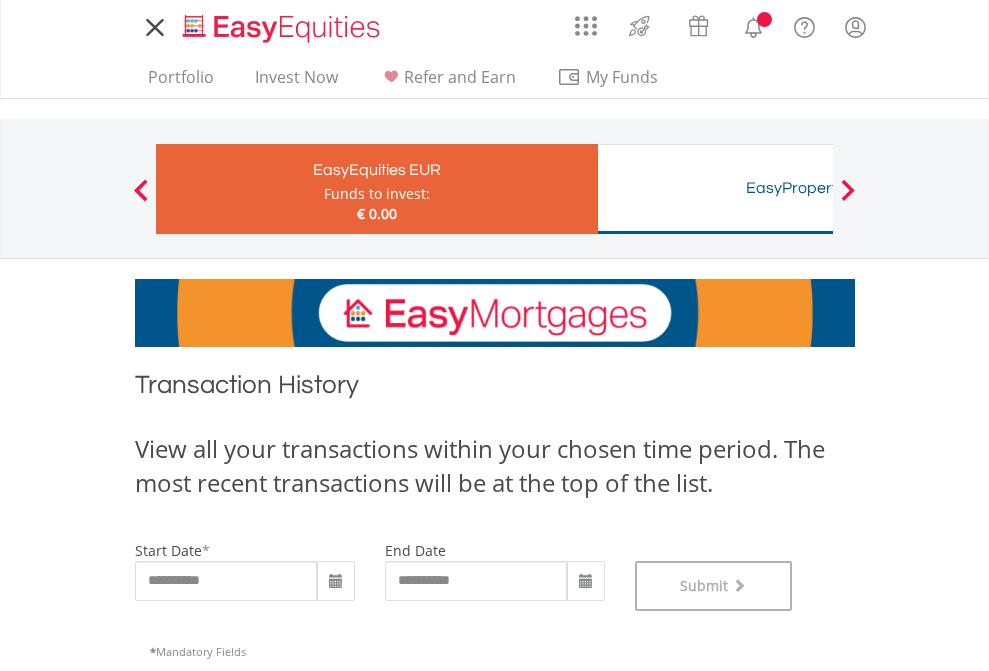 scroll, scrollTop: 811, scrollLeft: 0, axis: vertical 